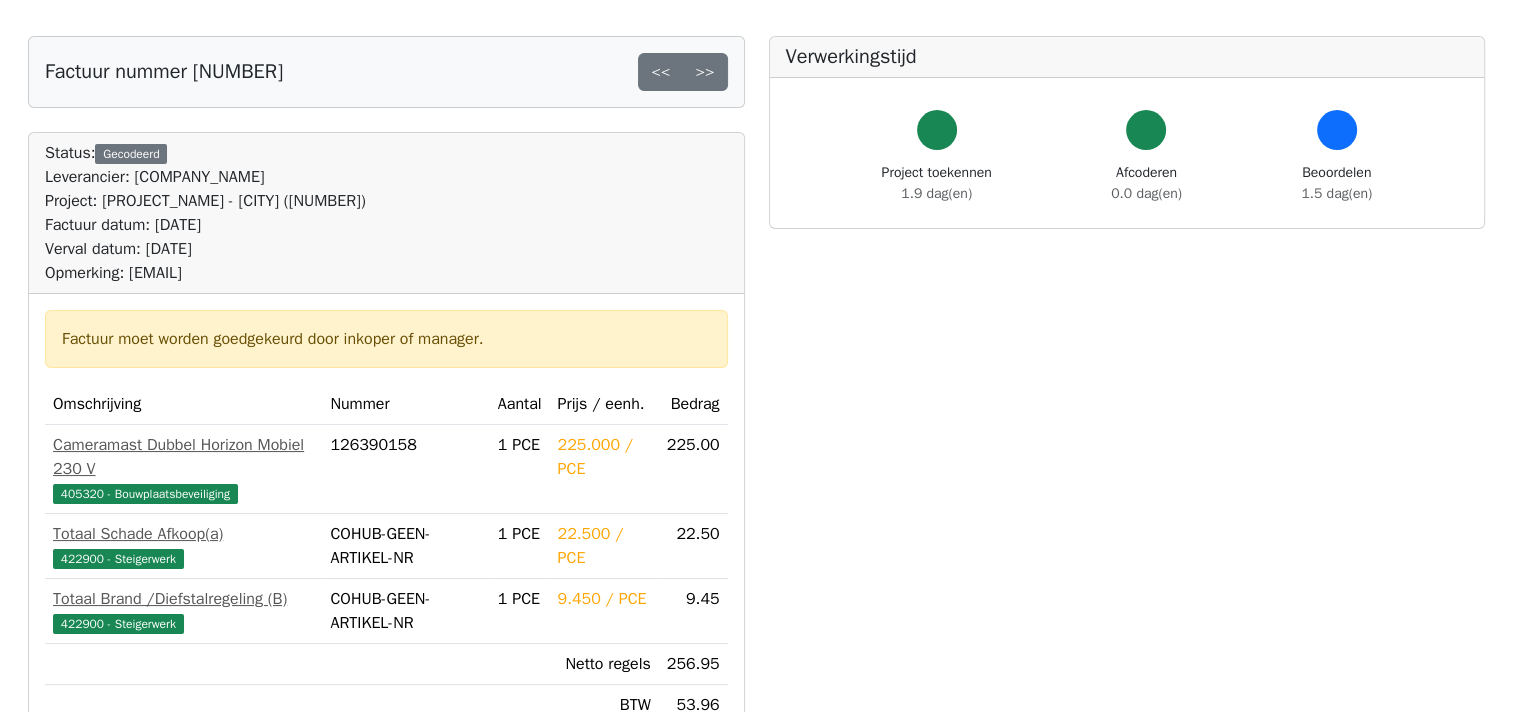 scroll, scrollTop: 400, scrollLeft: 0, axis: vertical 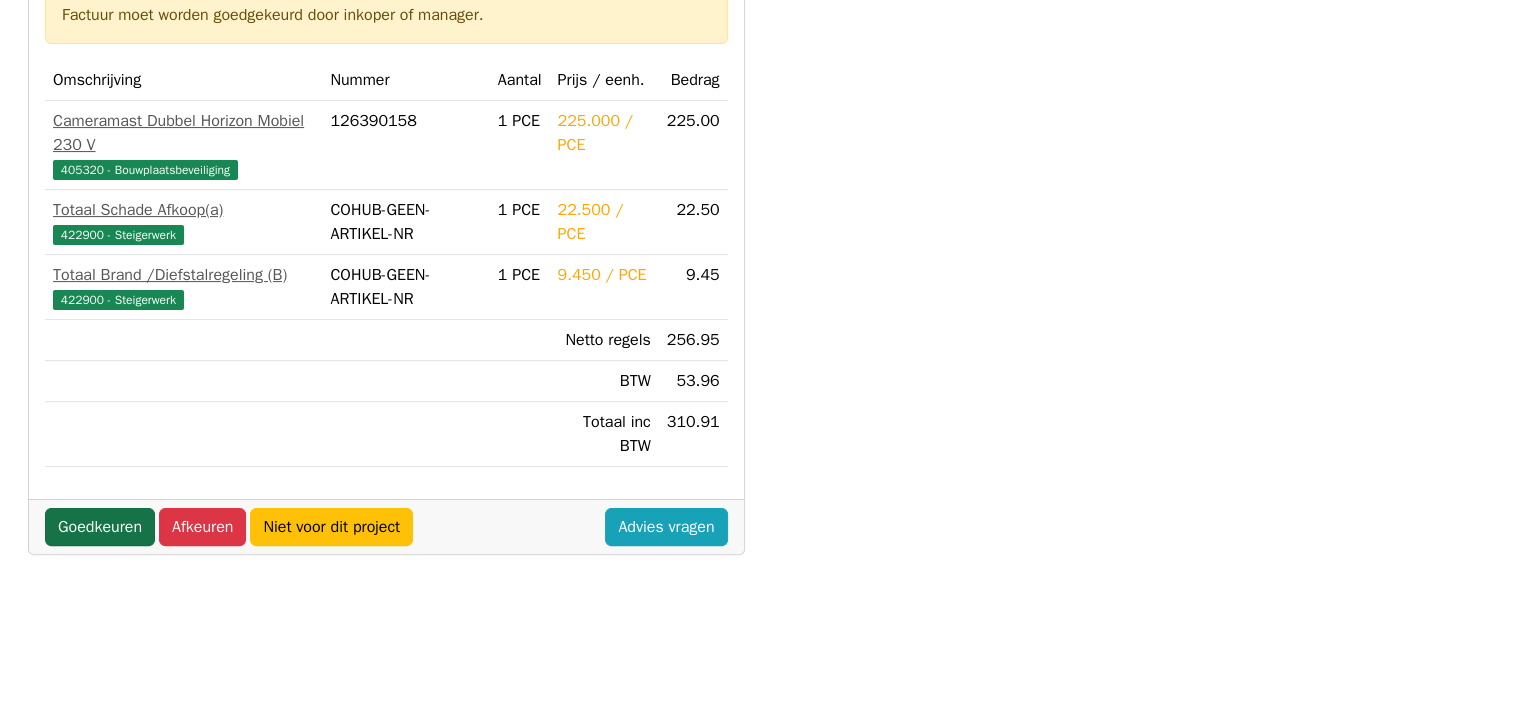 click on "Goedkeuren" at bounding box center (100, 527) 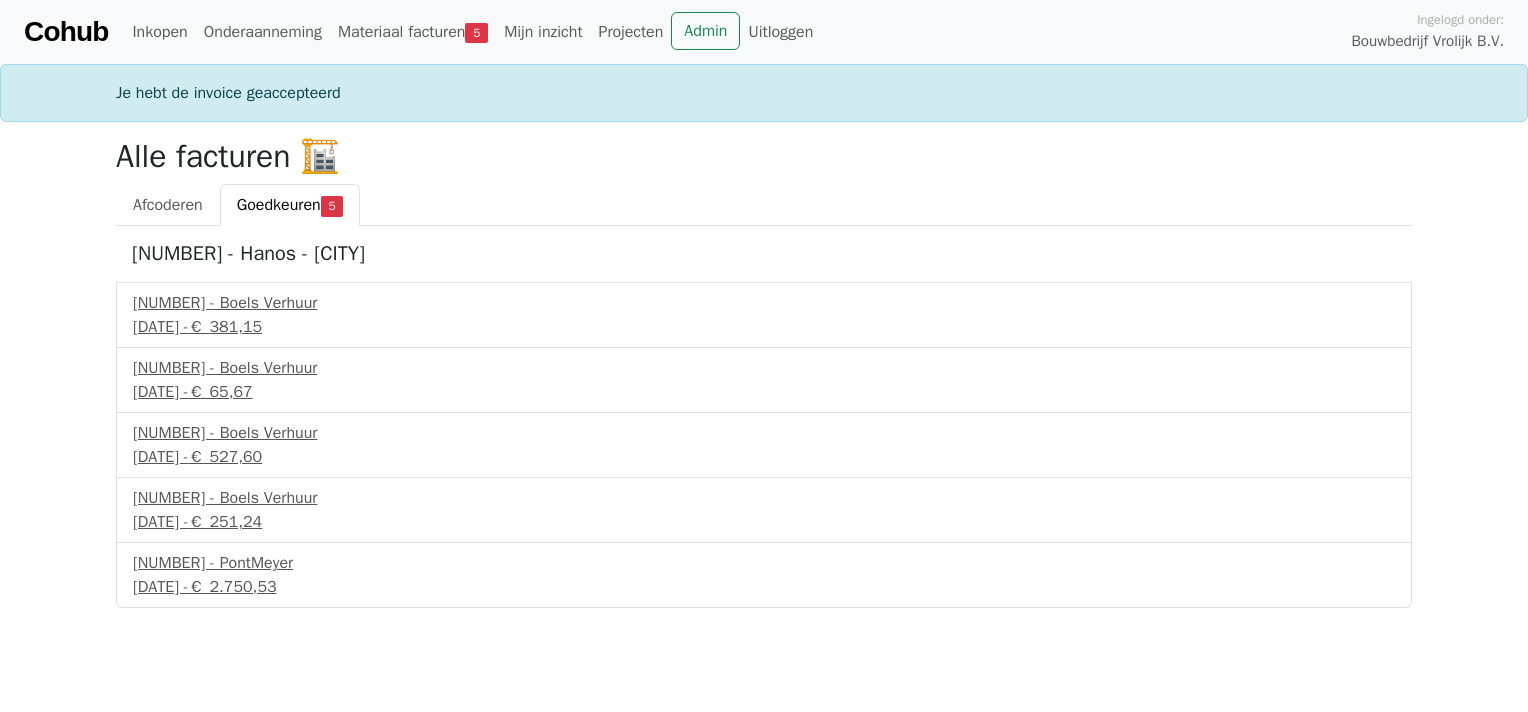 scroll, scrollTop: 0, scrollLeft: 0, axis: both 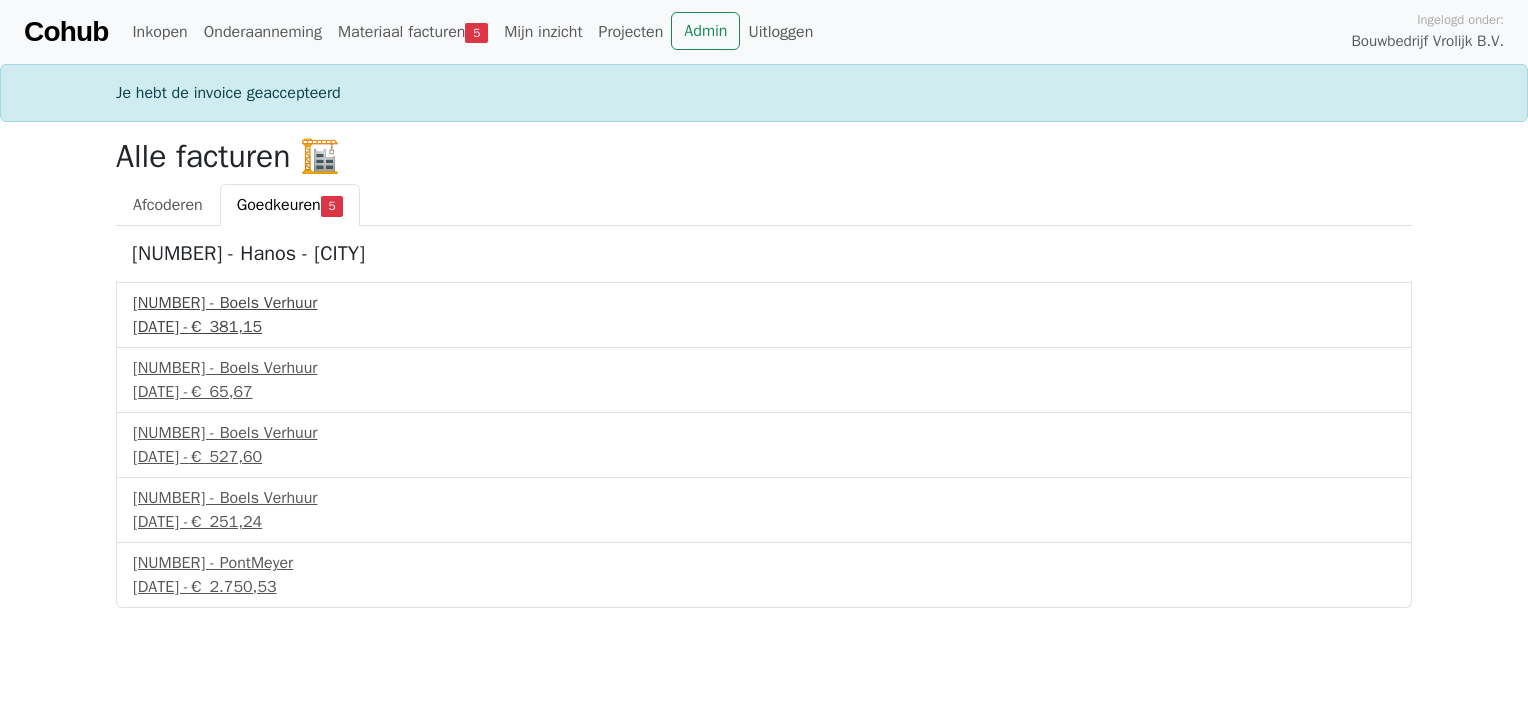 click on "[NUMBER] - [COMPANY]" at bounding box center (764, 303) 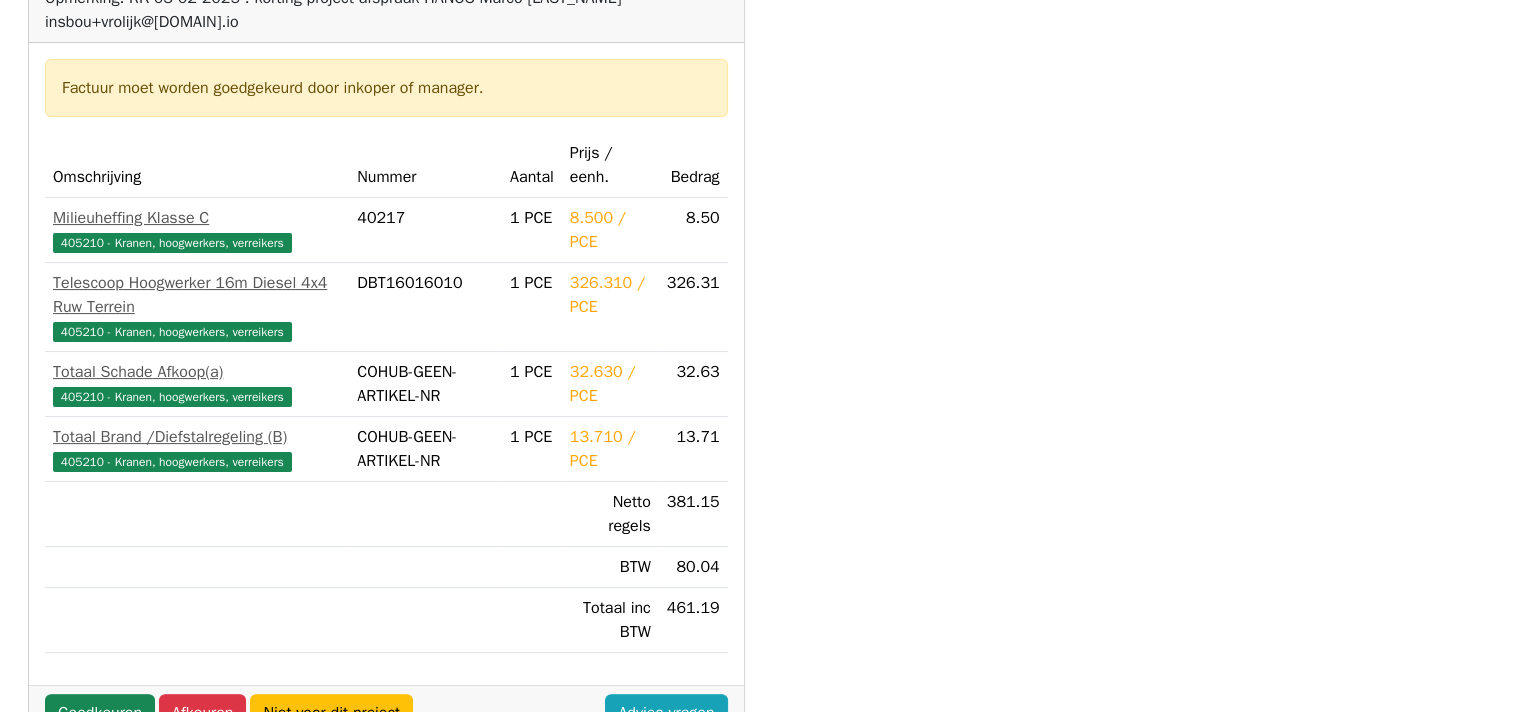 scroll, scrollTop: 400, scrollLeft: 0, axis: vertical 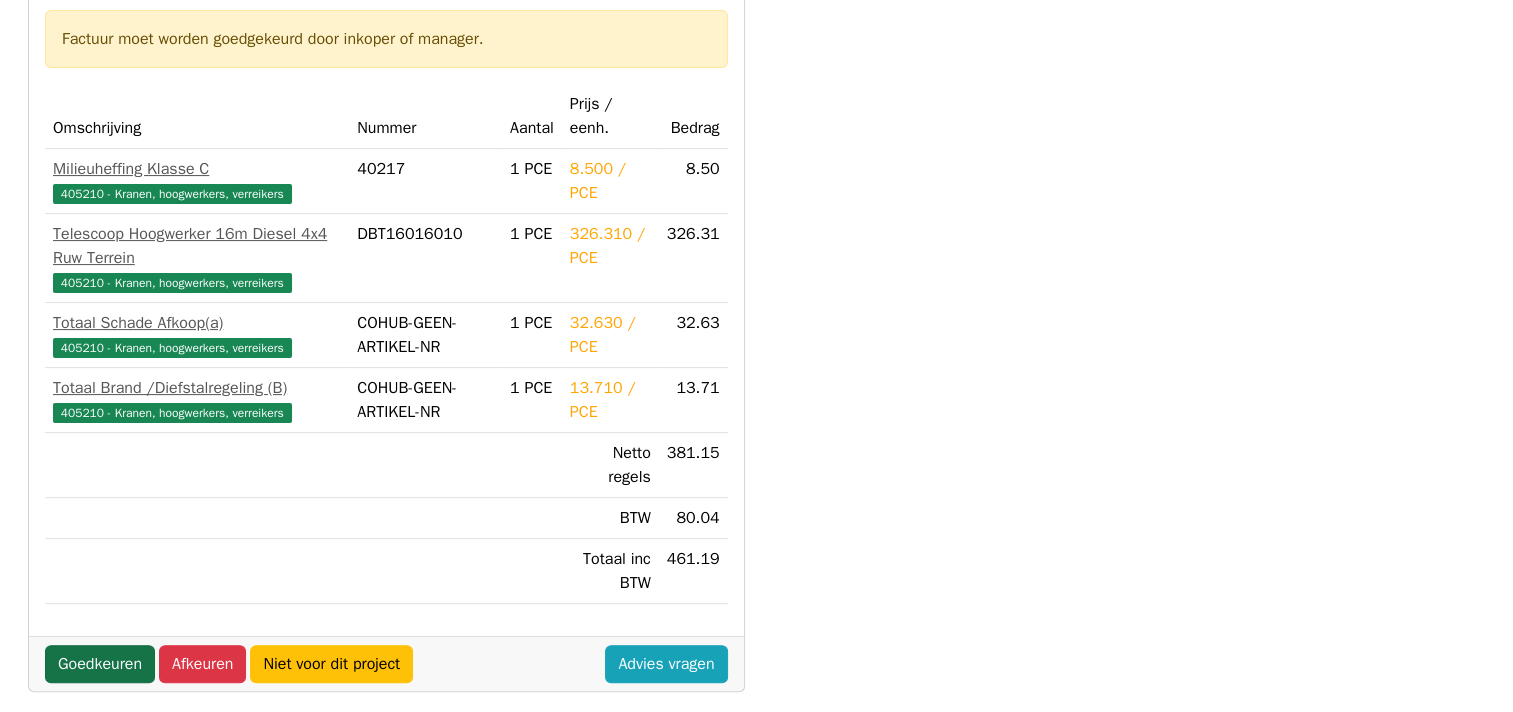 click on "Goedkeuren" at bounding box center [100, 640] 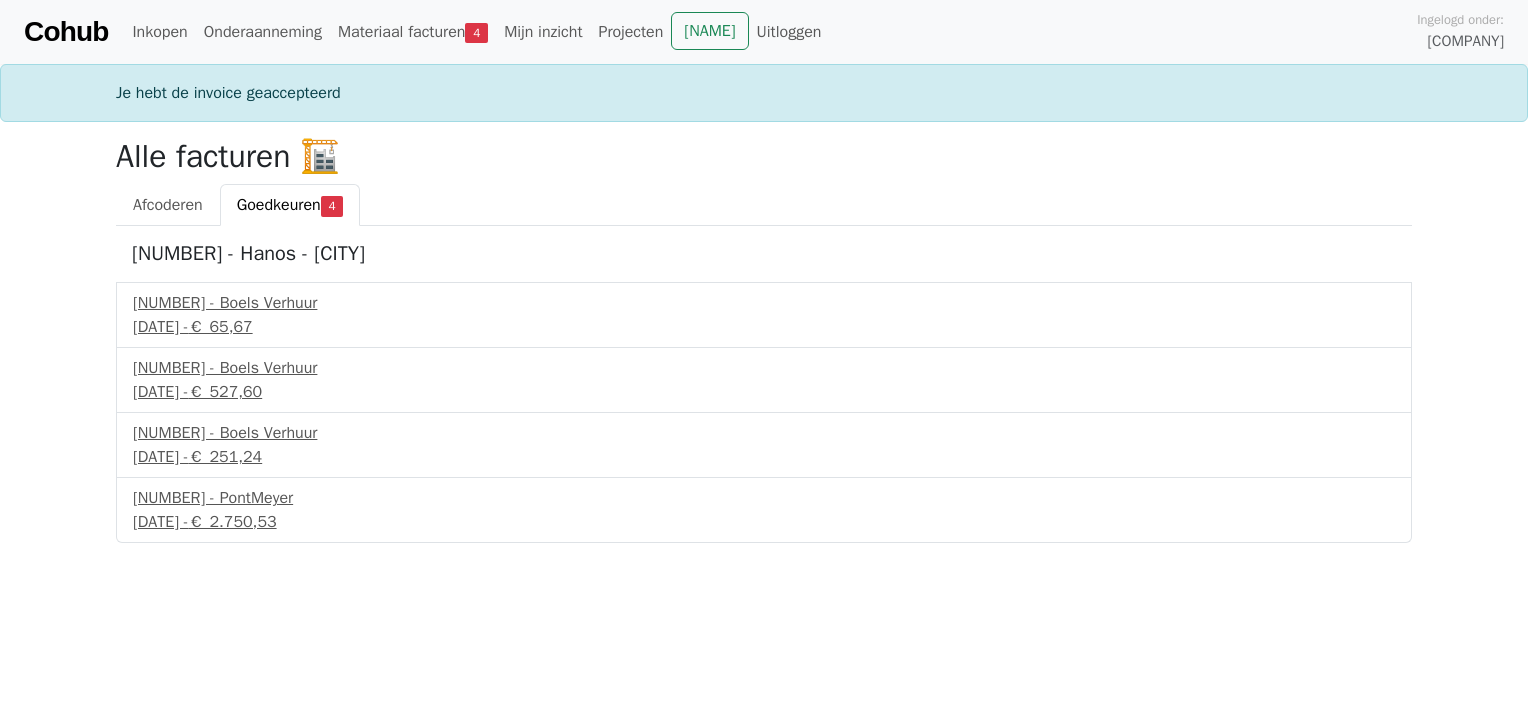scroll, scrollTop: 0, scrollLeft: 0, axis: both 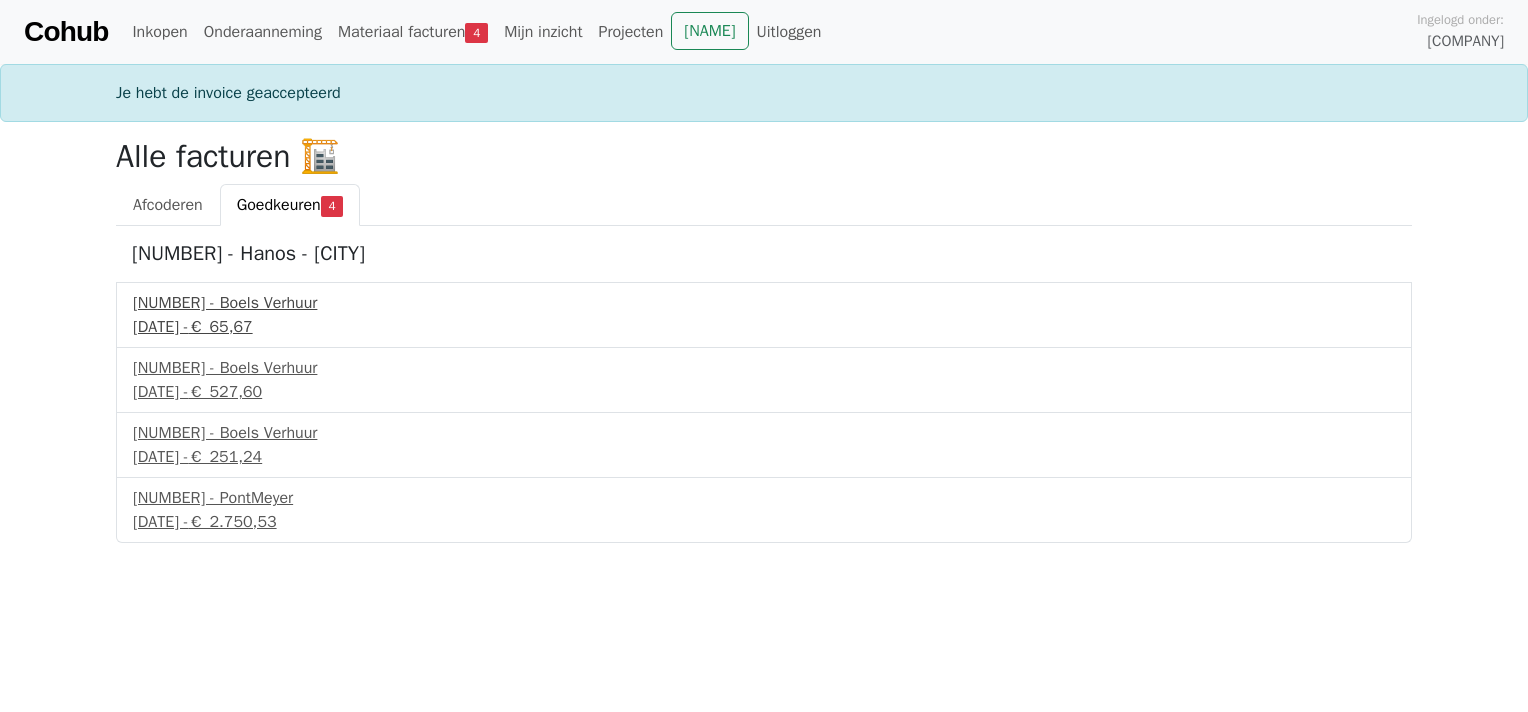 click on "1 juli 2025 -  € 65,67" at bounding box center [764, 327] 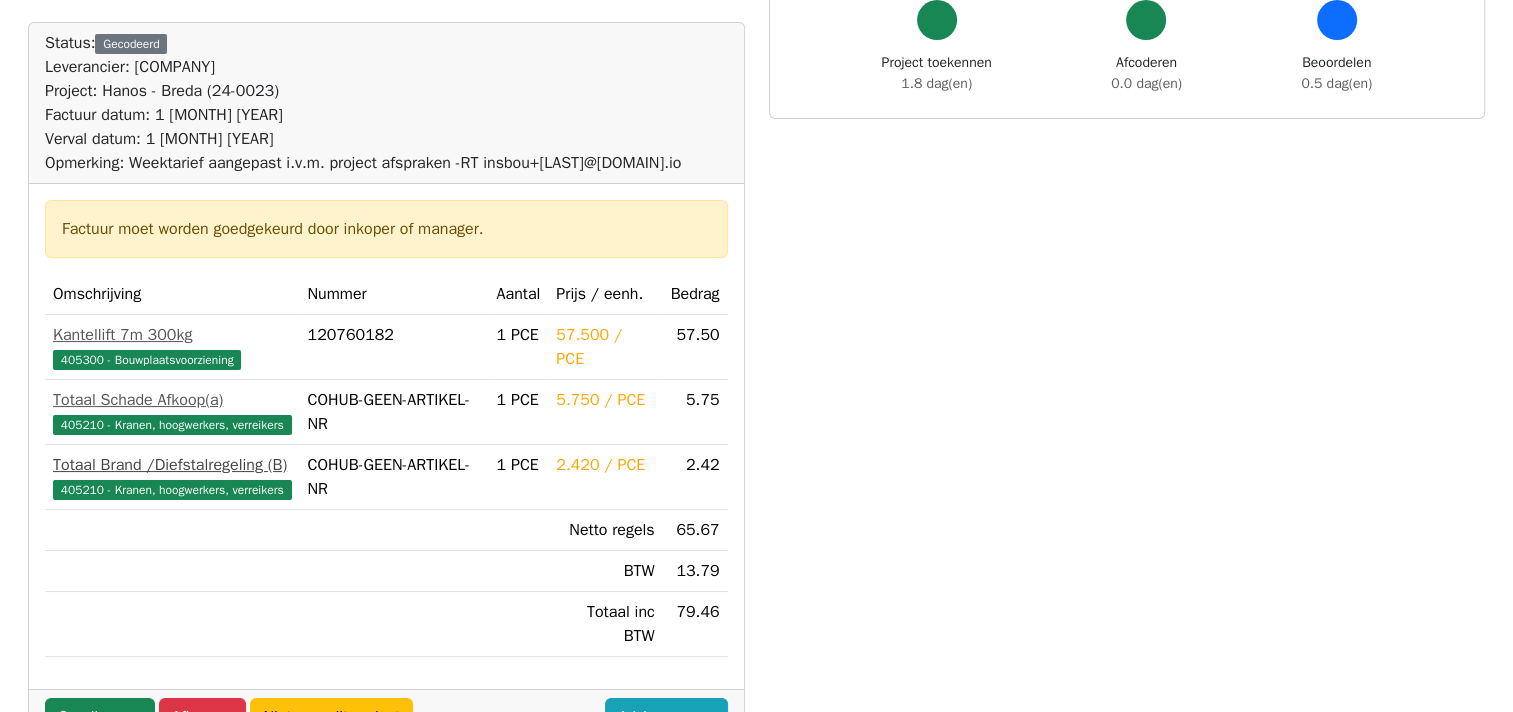 scroll, scrollTop: 400, scrollLeft: 0, axis: vertical 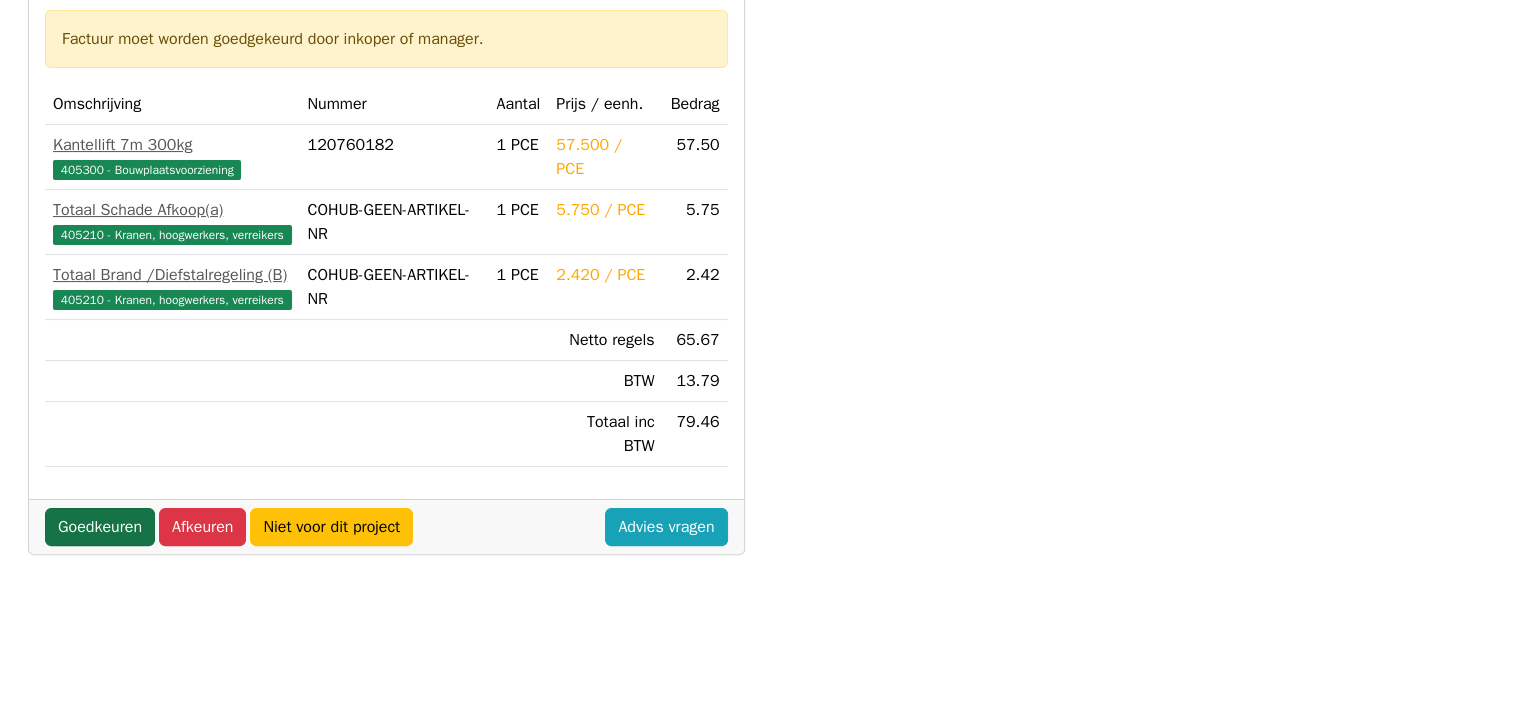 click on "Goedkeuren" at bounding box center [100, 527] 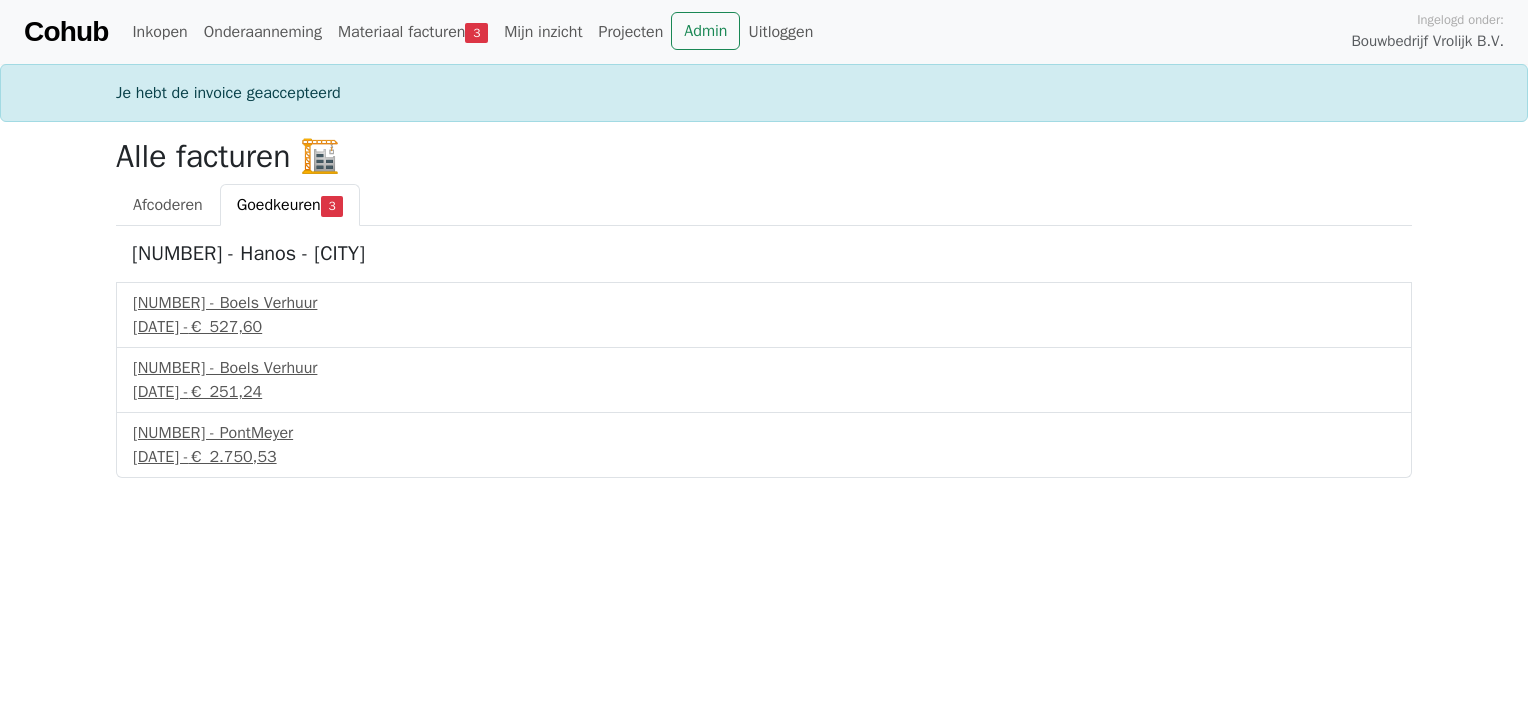 scroll, scrollTop: 0, scrollLeft: 0, axis: both 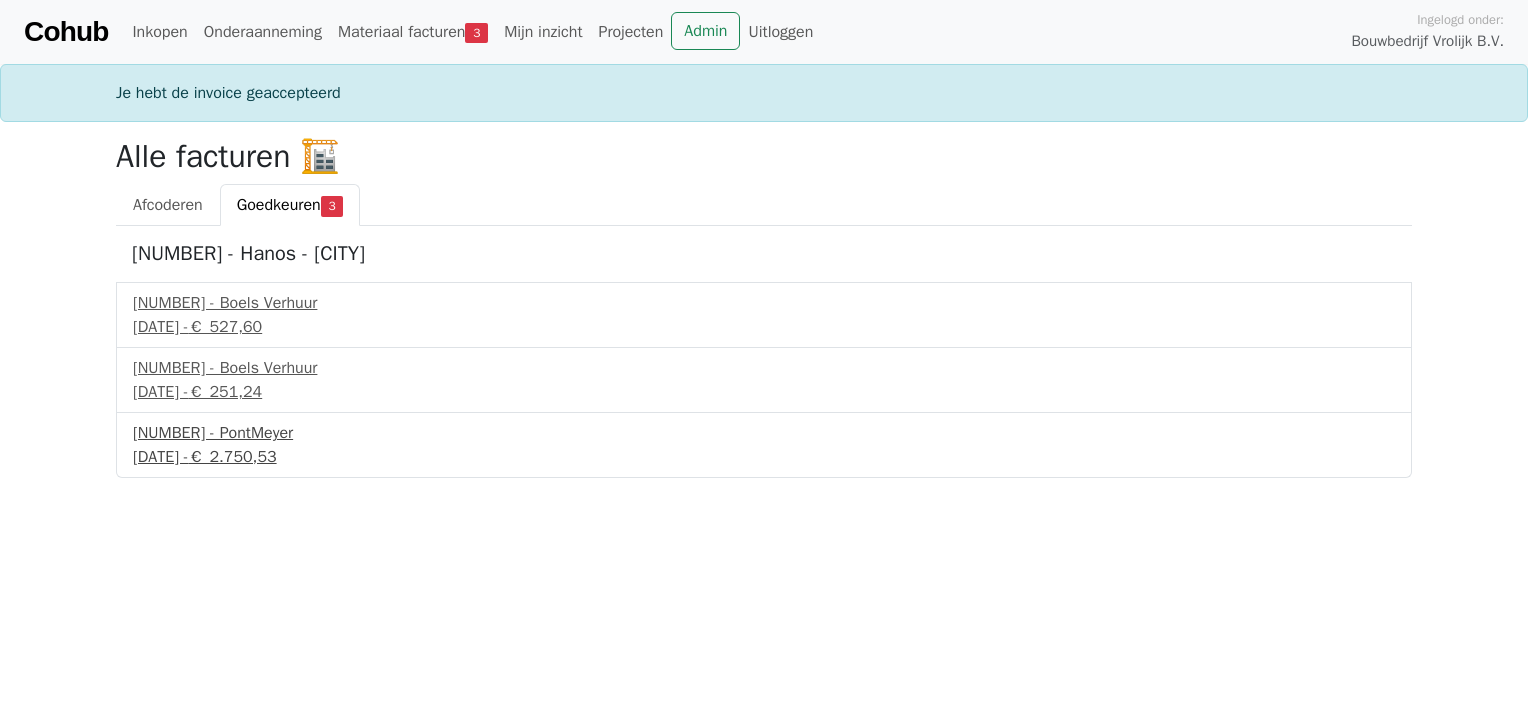 click on "1 juli 2025 -  € 2.750,53" at bounding box center (764, 457) 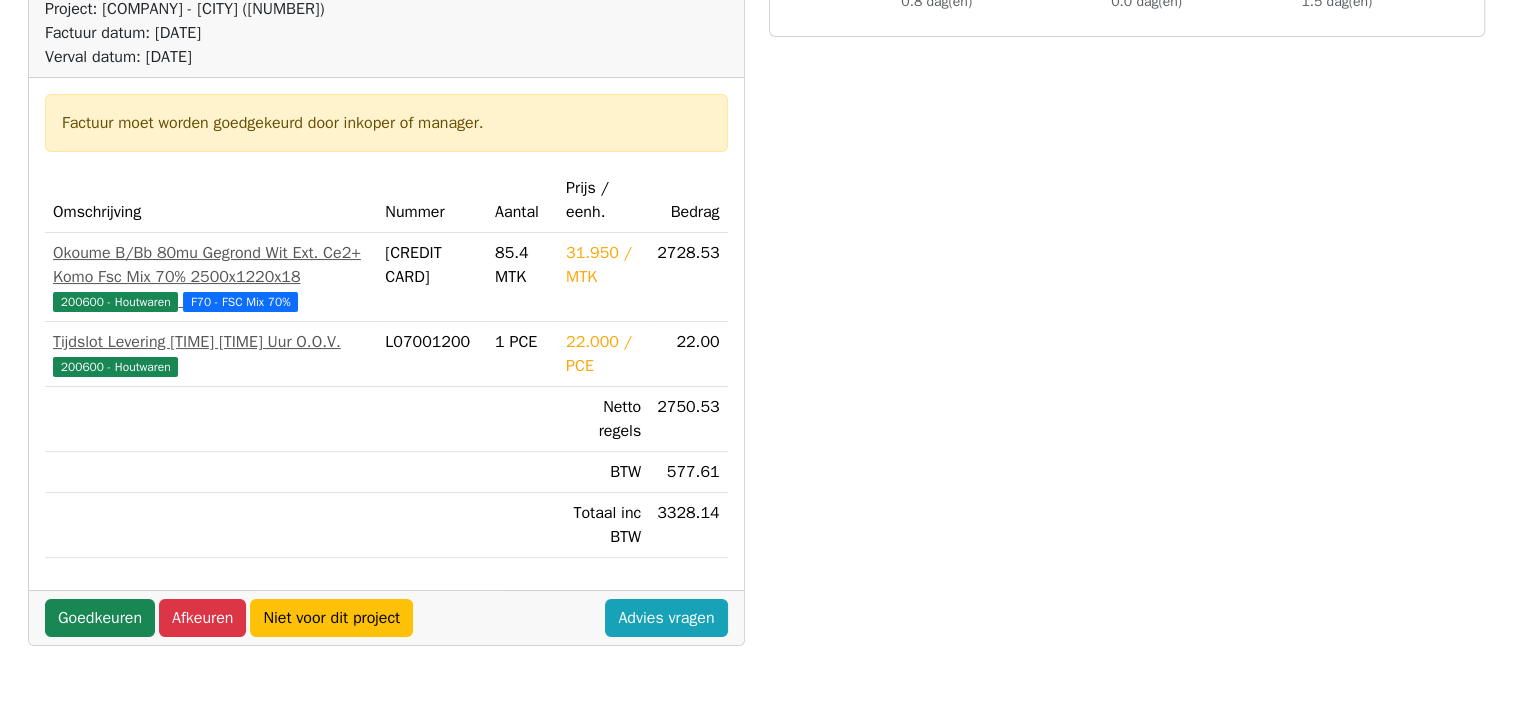 scroll, scrollTop: 300, scrollLeft: 0, axis: vertical 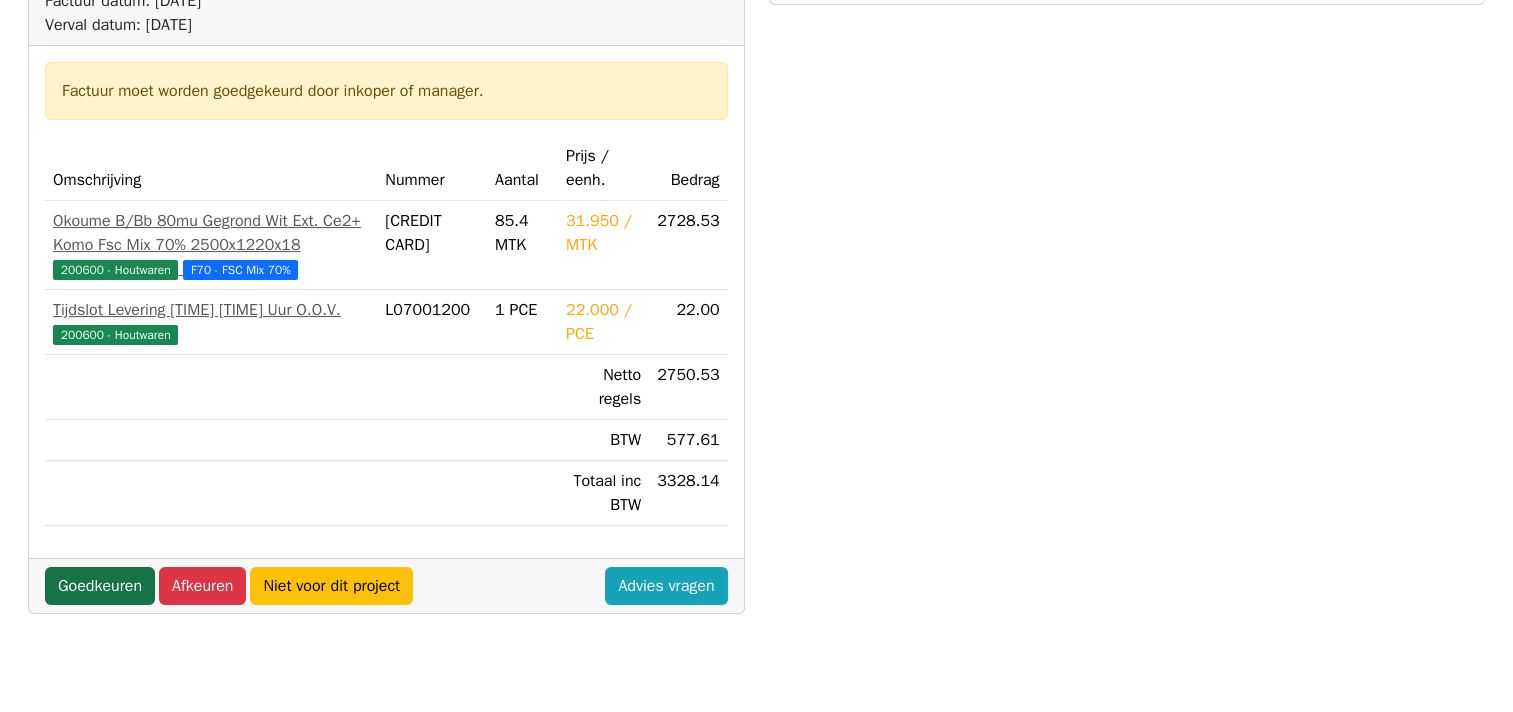 click on "Goedkeuren" at bounding box center (100, 658) 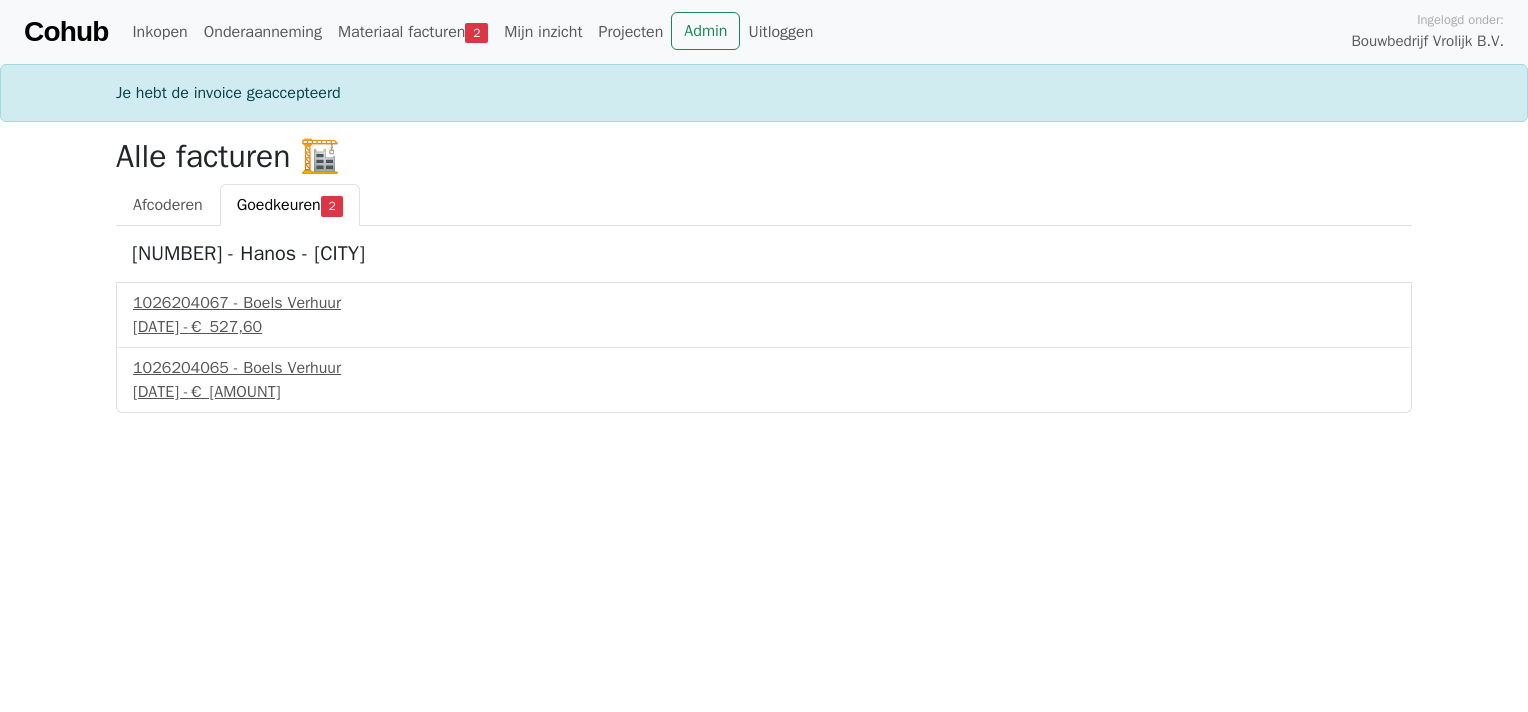 scroll, scrollTop: 0, scrollLeft: 0, axis: both 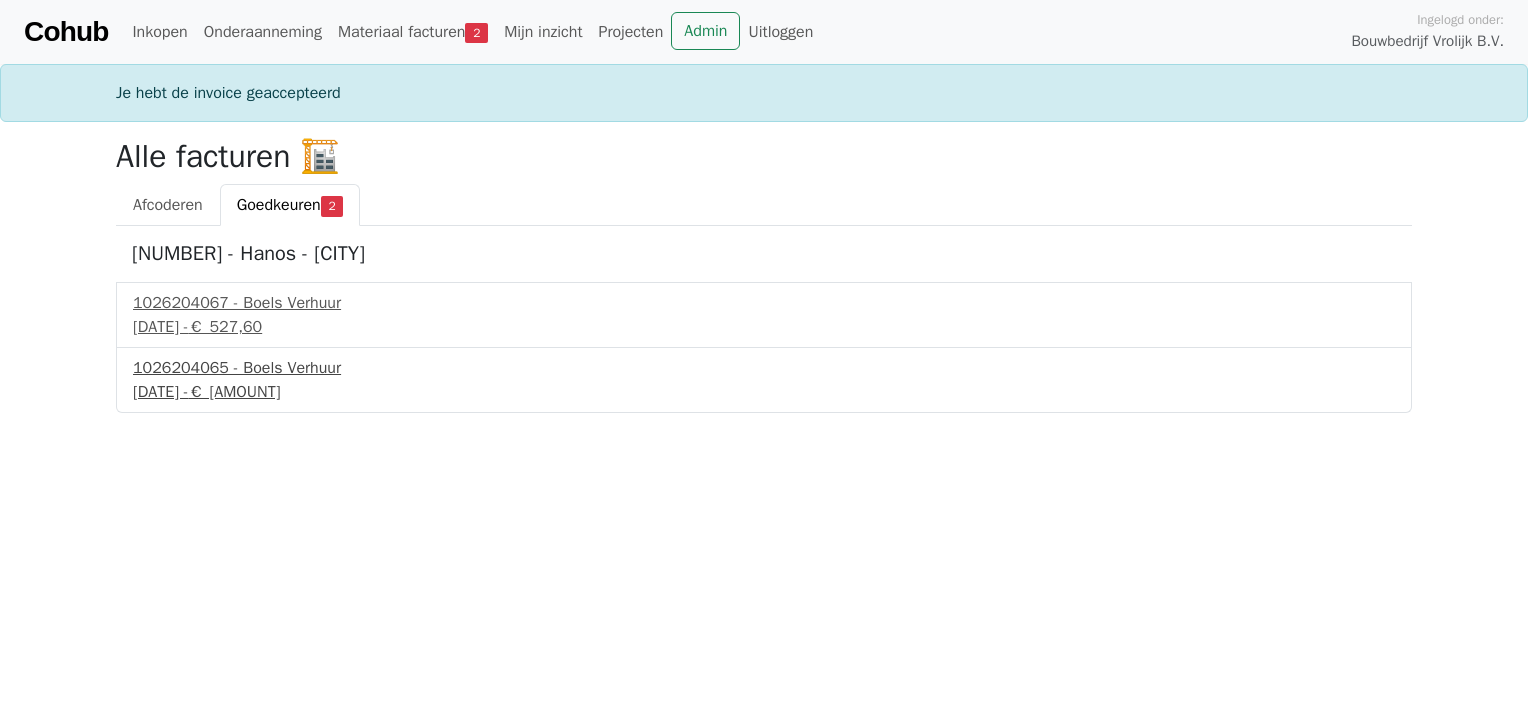 click on "1 juli 2025 -  € 251,24" at bounding box center [764, 392] 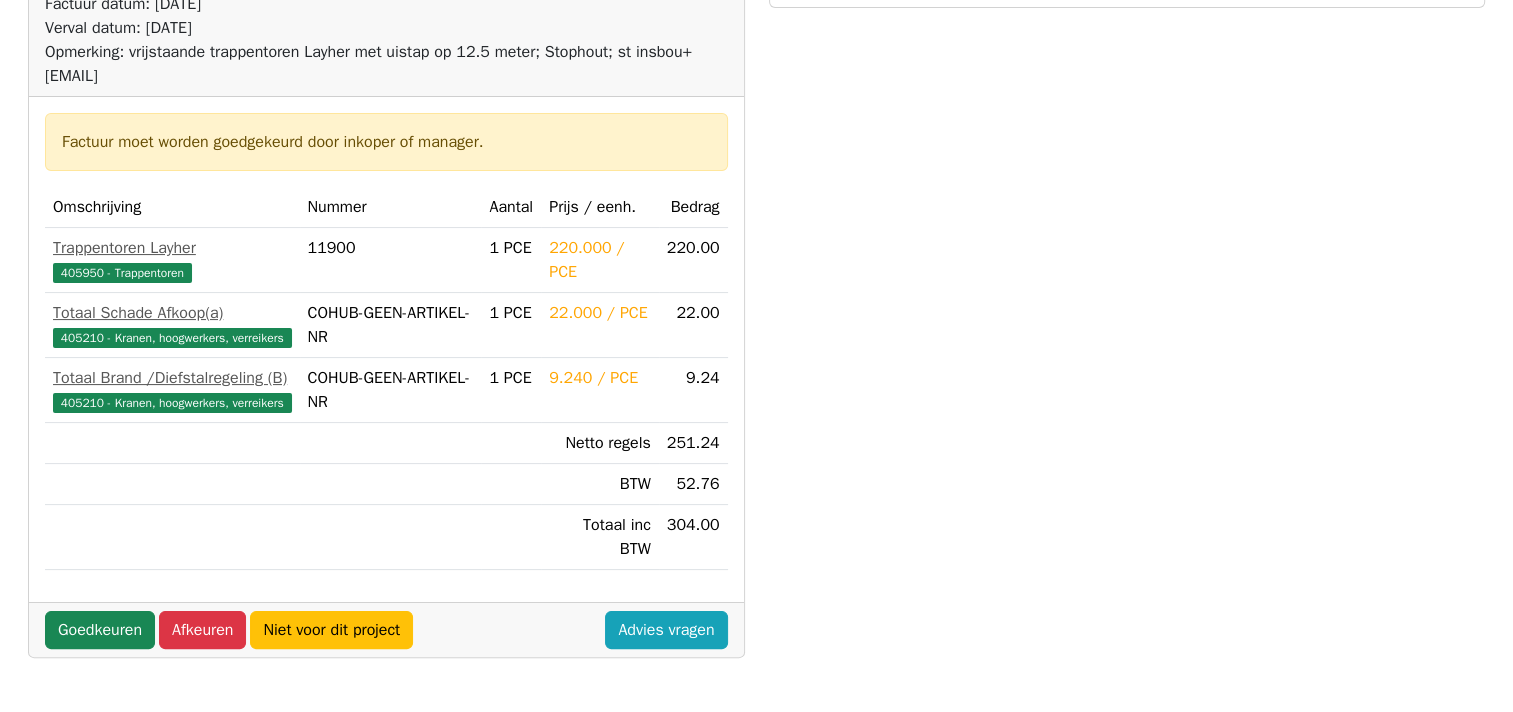 scroll, scrollTop: 300, scrollLeft: 0, axis: vertical 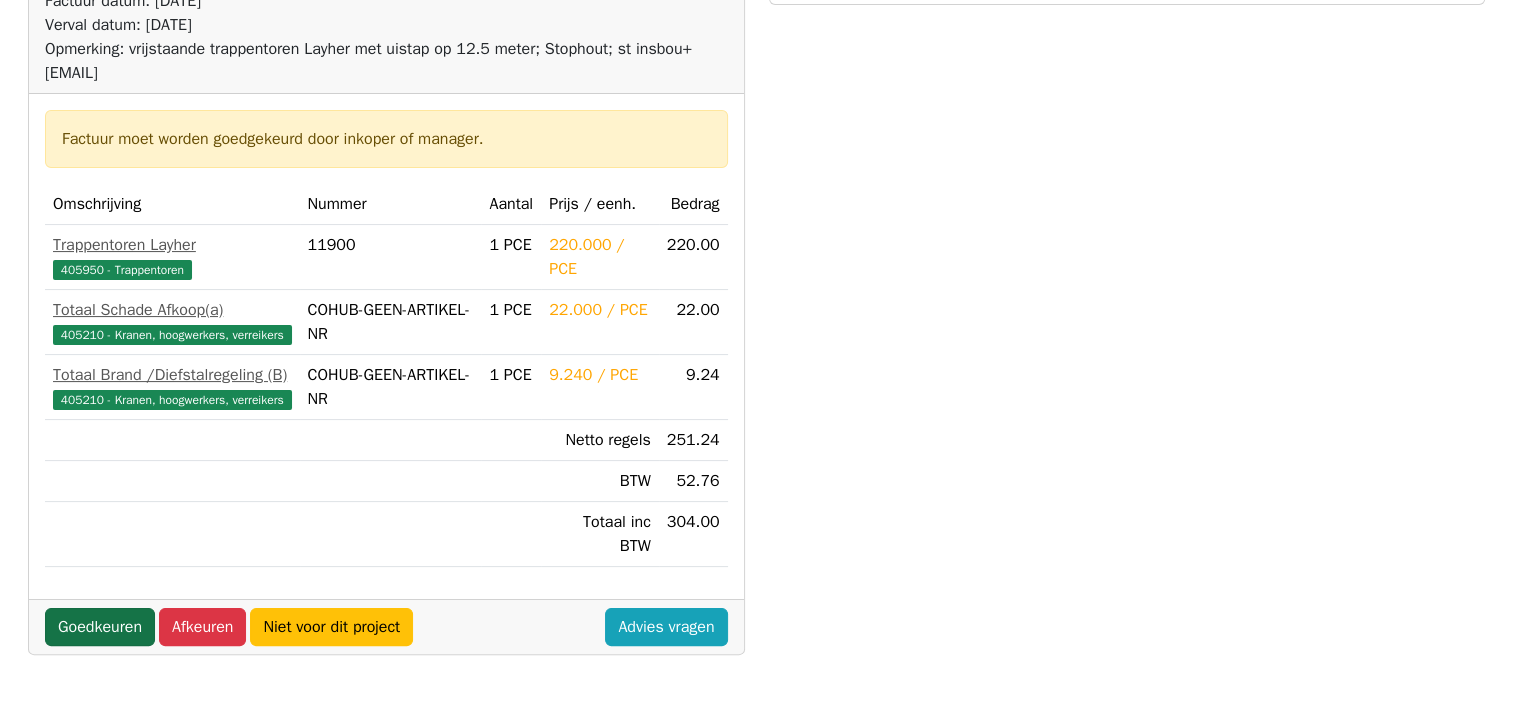 click on "Goedkeuren" at bounding box center [100, 627] 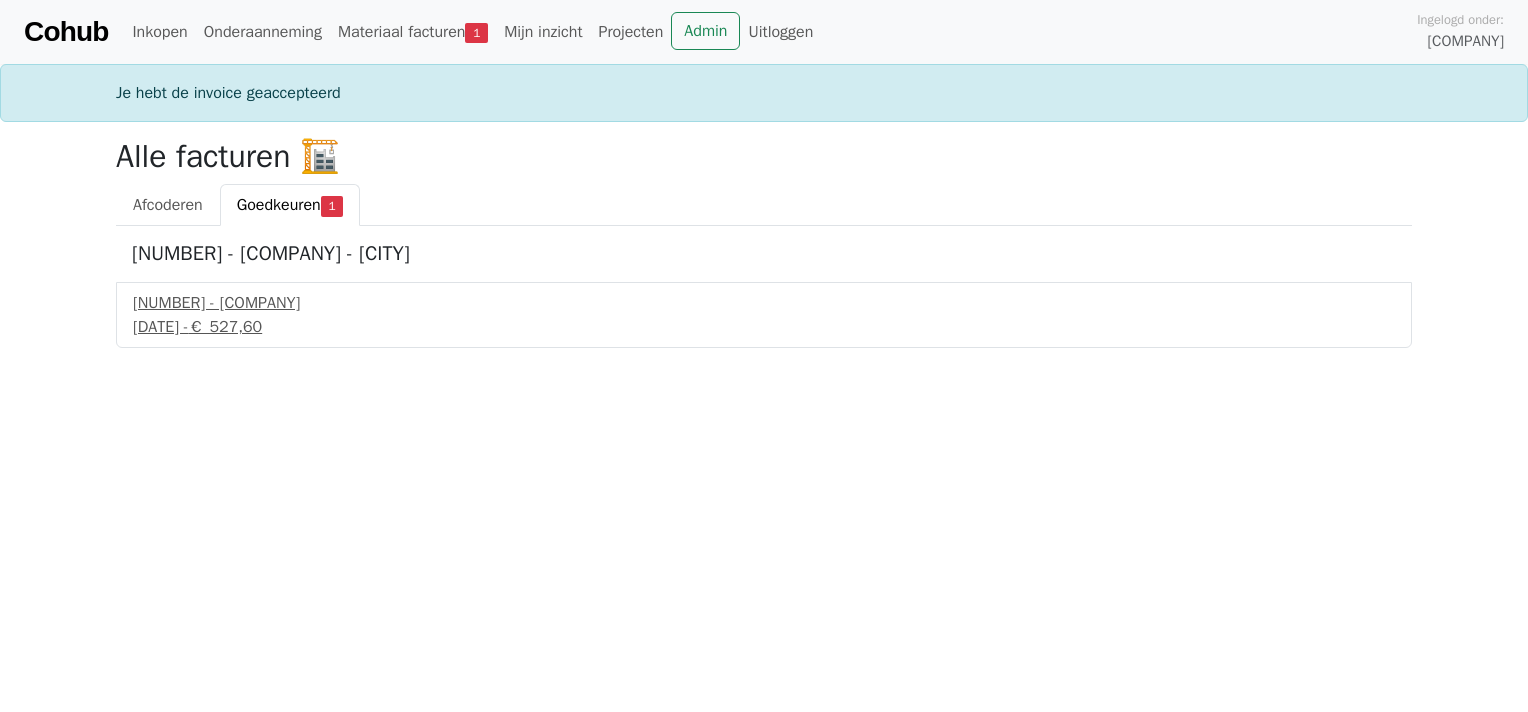 scroll, scrollTop: 0, scrollLeft: 0, axis: both 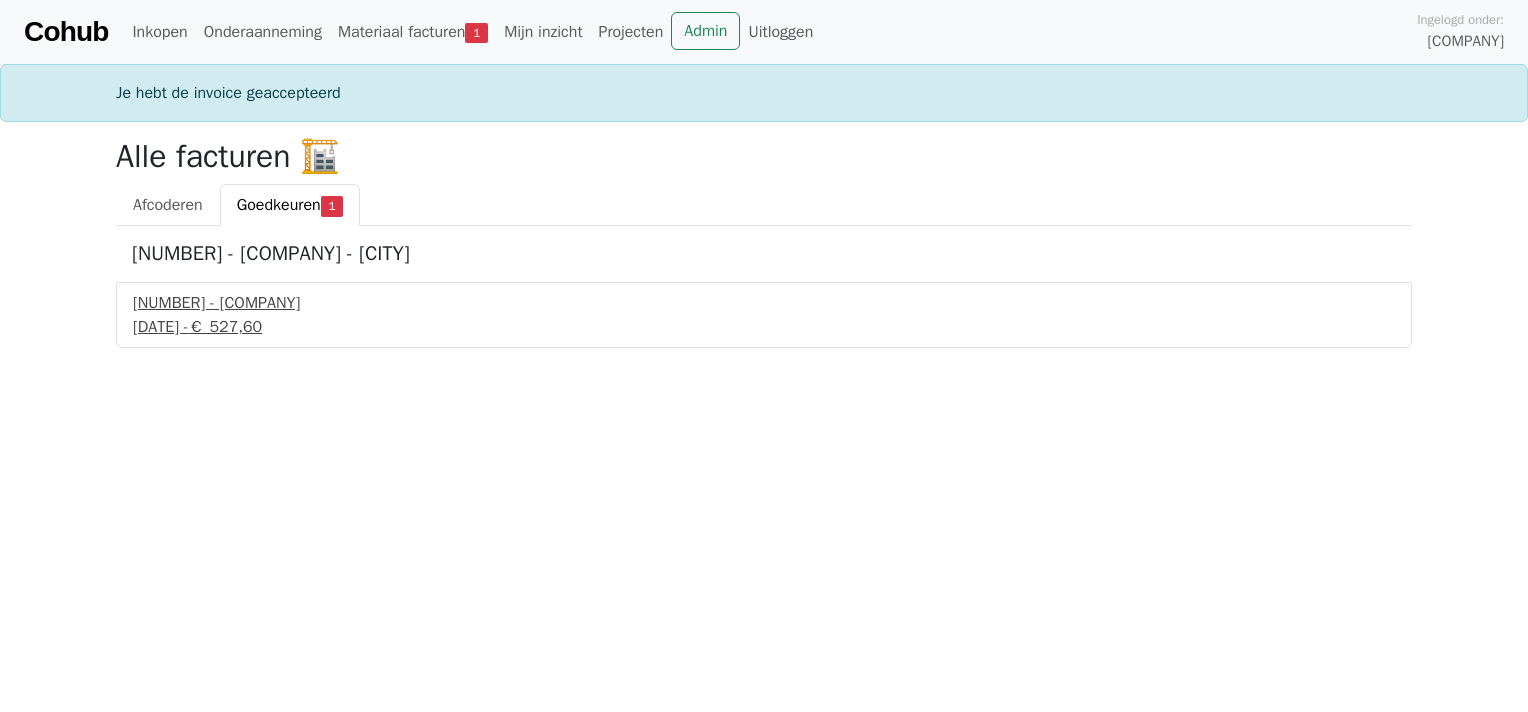 click on "1026204067 - Boels Verhuur" at bounding box center [764, 303] 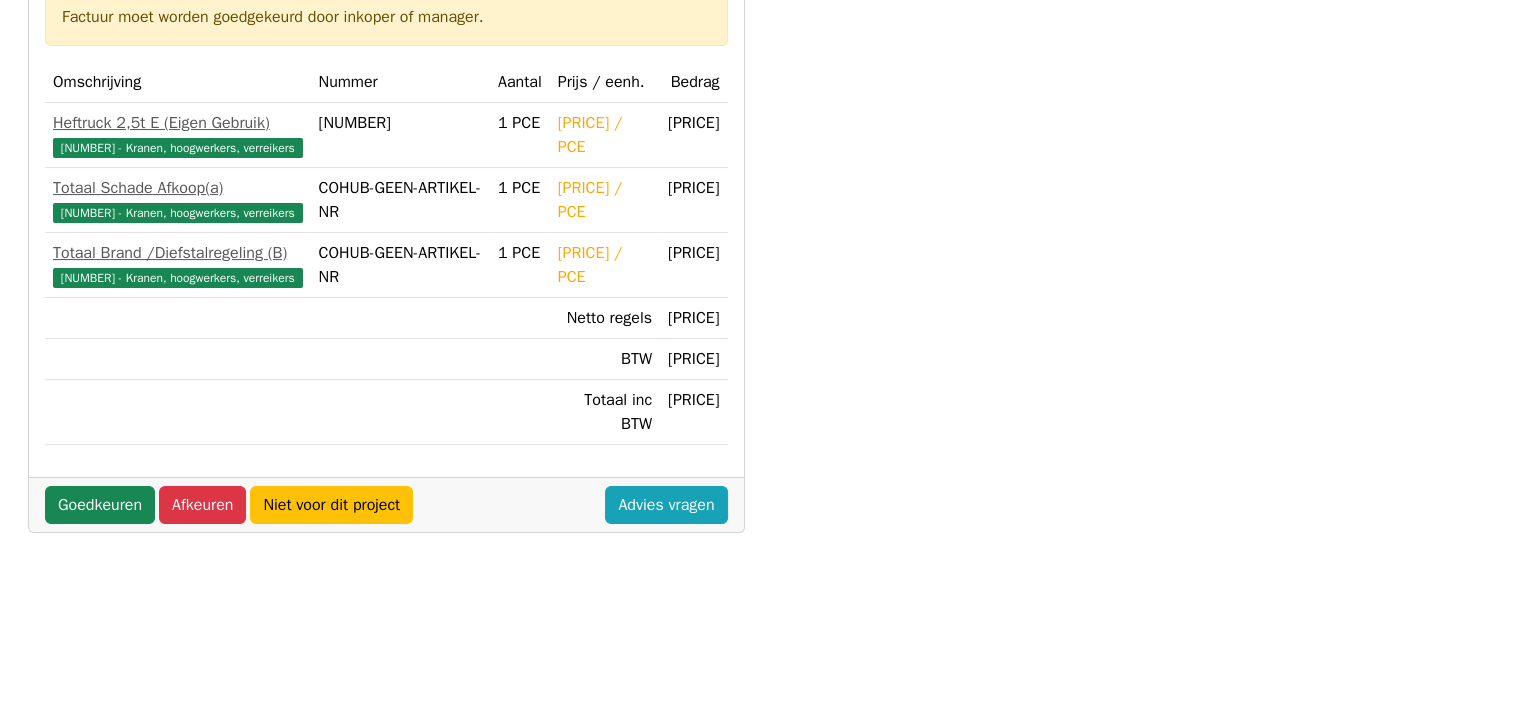 scroll, scrollTop: 400, scrollLeft: 0, axis: vertical 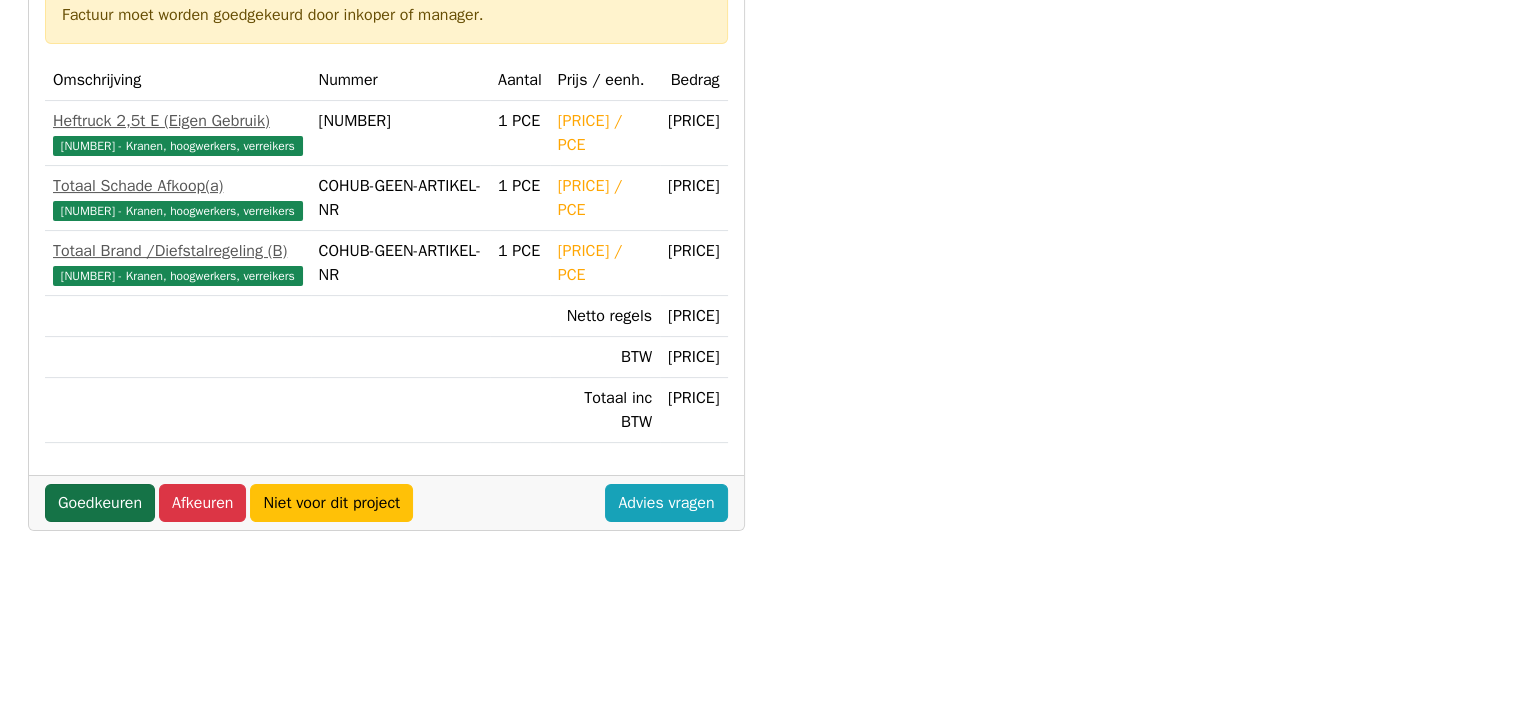 click on "Goedkeuren" at bounding box center (100, 503) 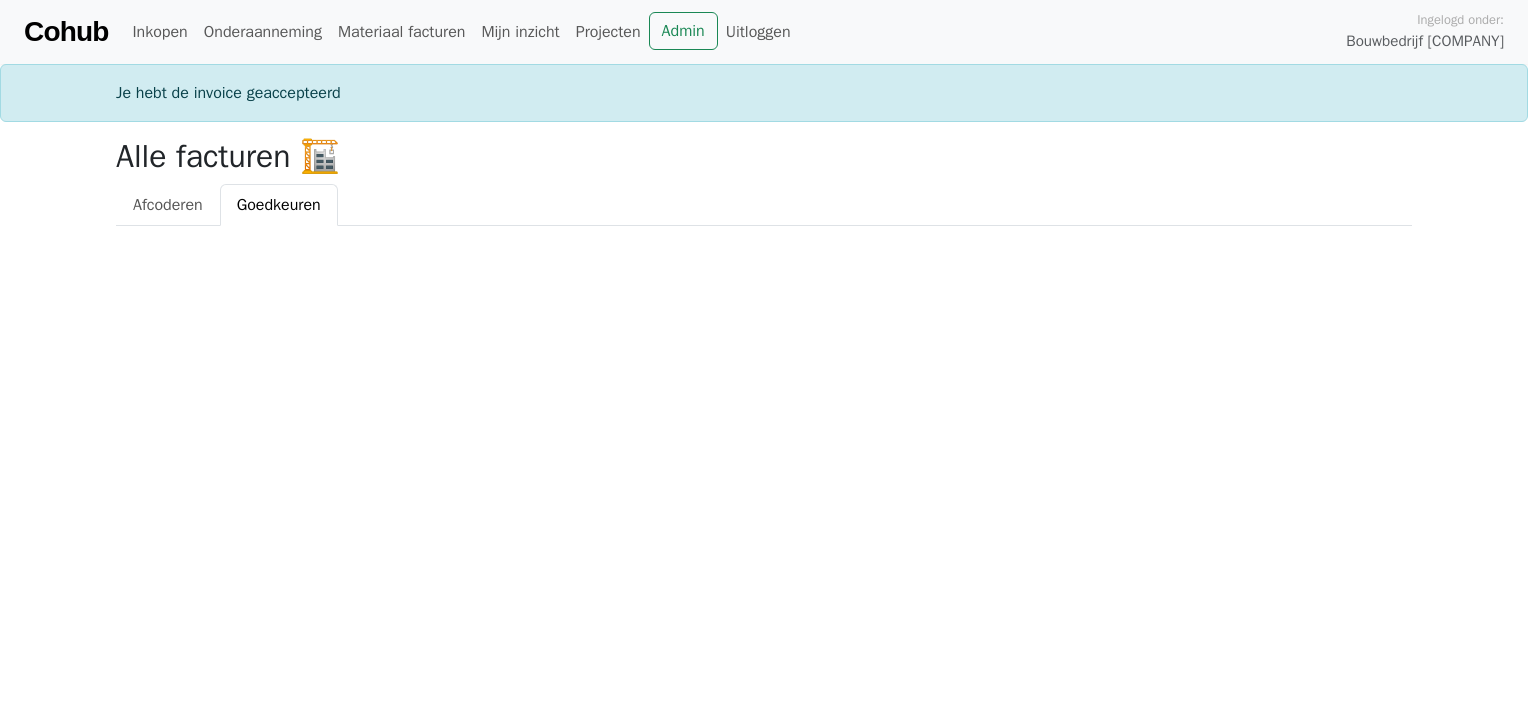 scroll, scrollTop: 0, scrollLeft: 0, axis: both 